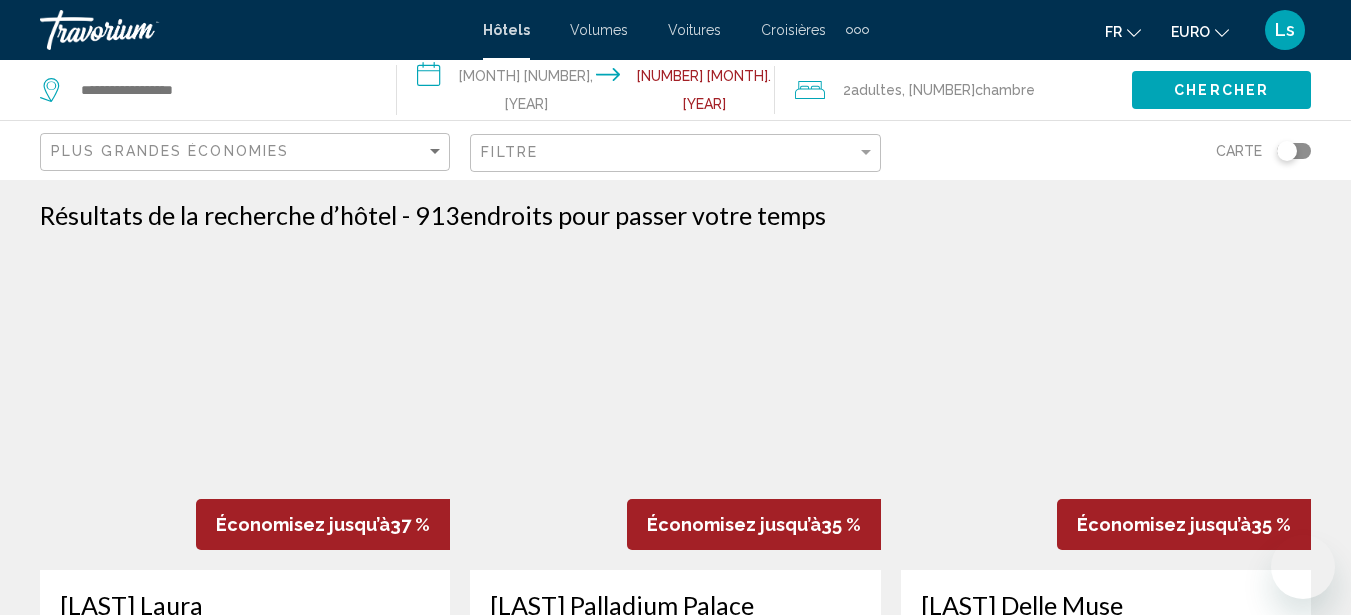scroll, scrollTop: 0, scrollLeft: 0, axis: both 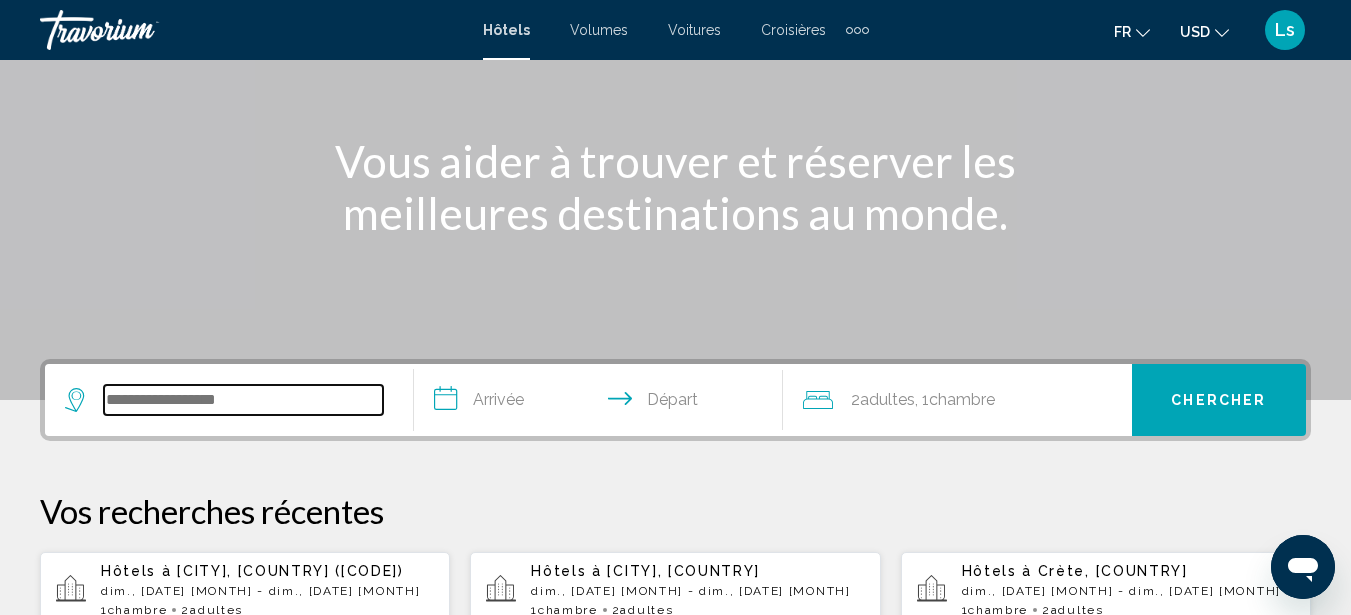 click at bounding box center [243, 400] 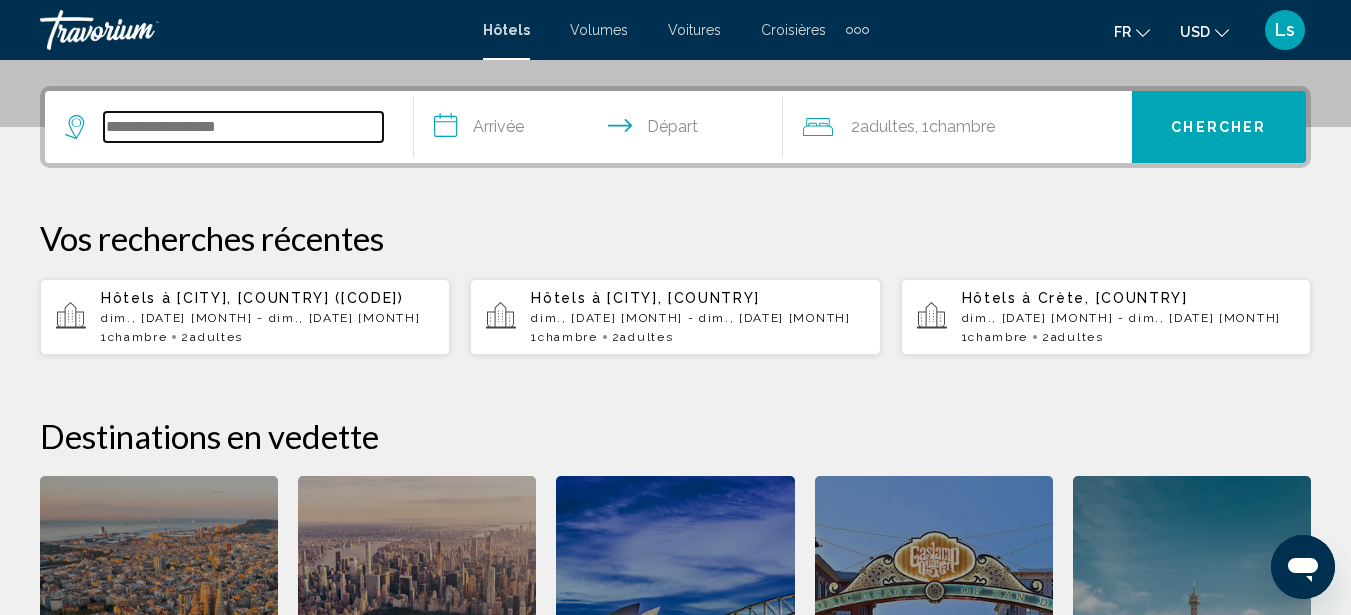 scroll, scrollTop: 494, scrollLeft: 0, axis: vertical 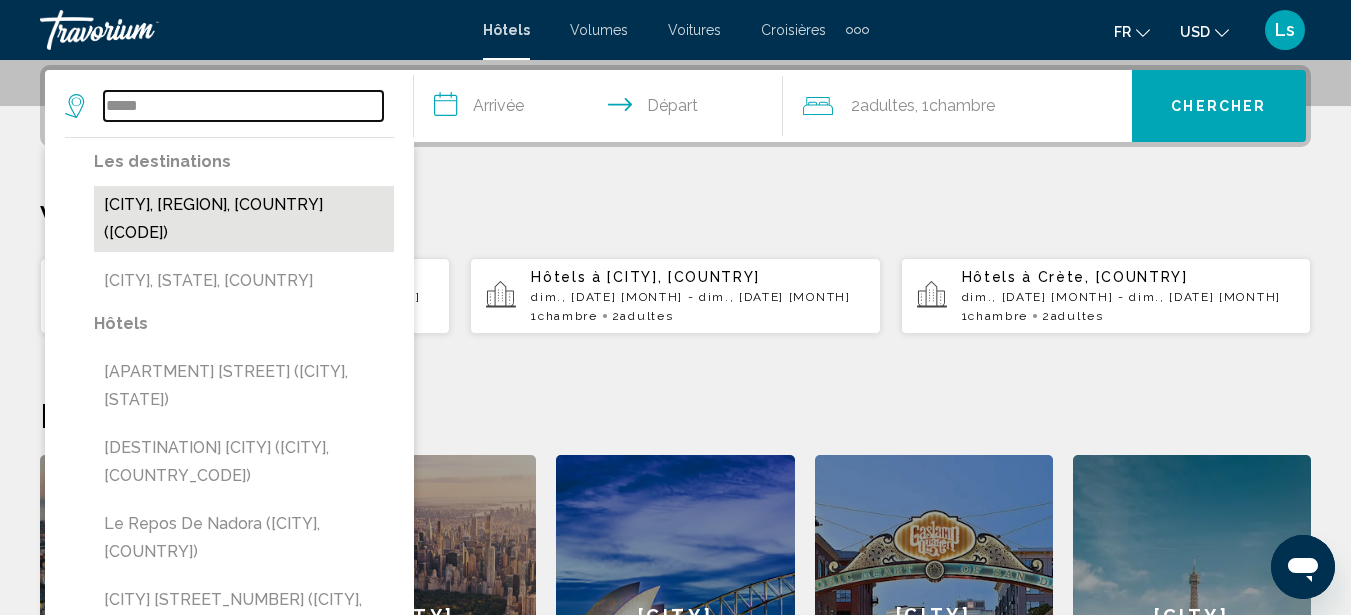 type on "*****" 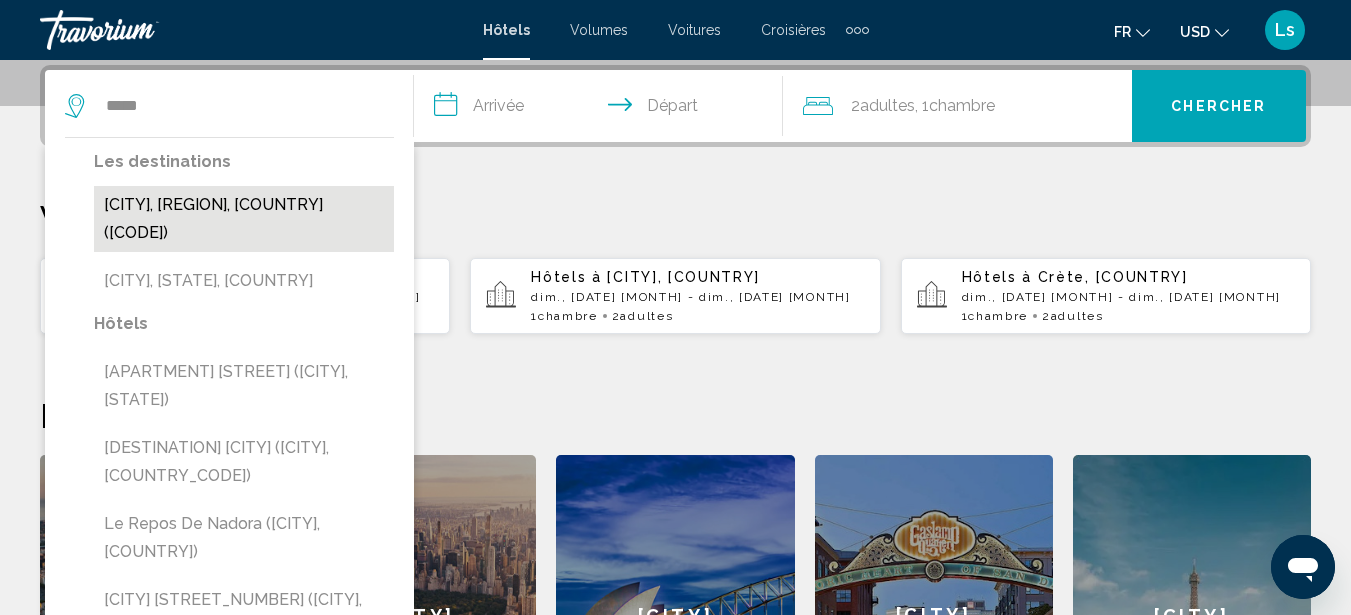 click on "Nador, Tanger - Côte Méditerranéenne, Maroc (NDR)" at bounding box center [244, 219] 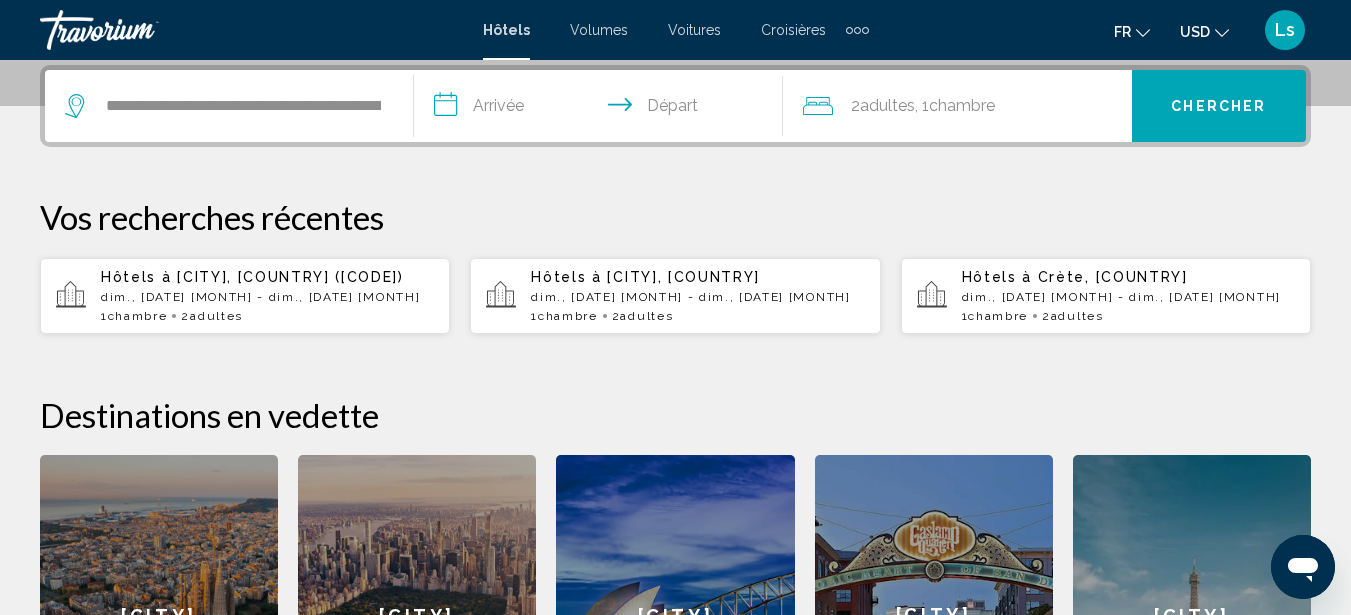 click on "**********" at bounding box center (602, 109) 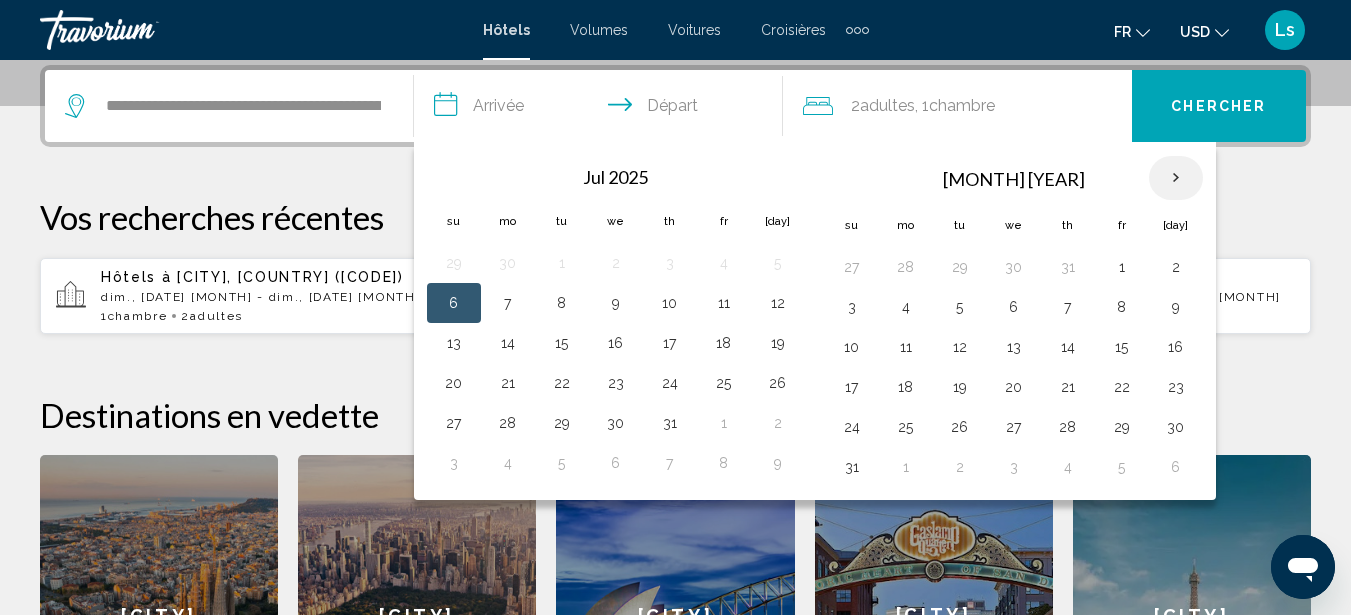 click at bounding box center [1176, 178] 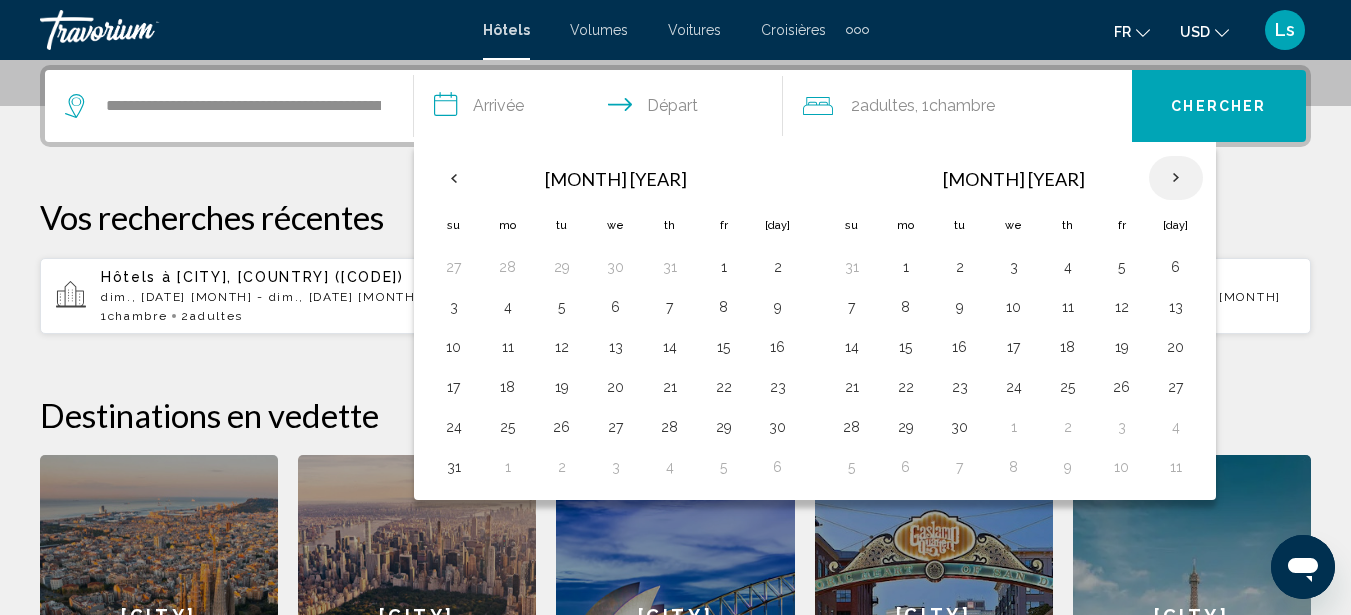 click at bounding box center [1176, 178] 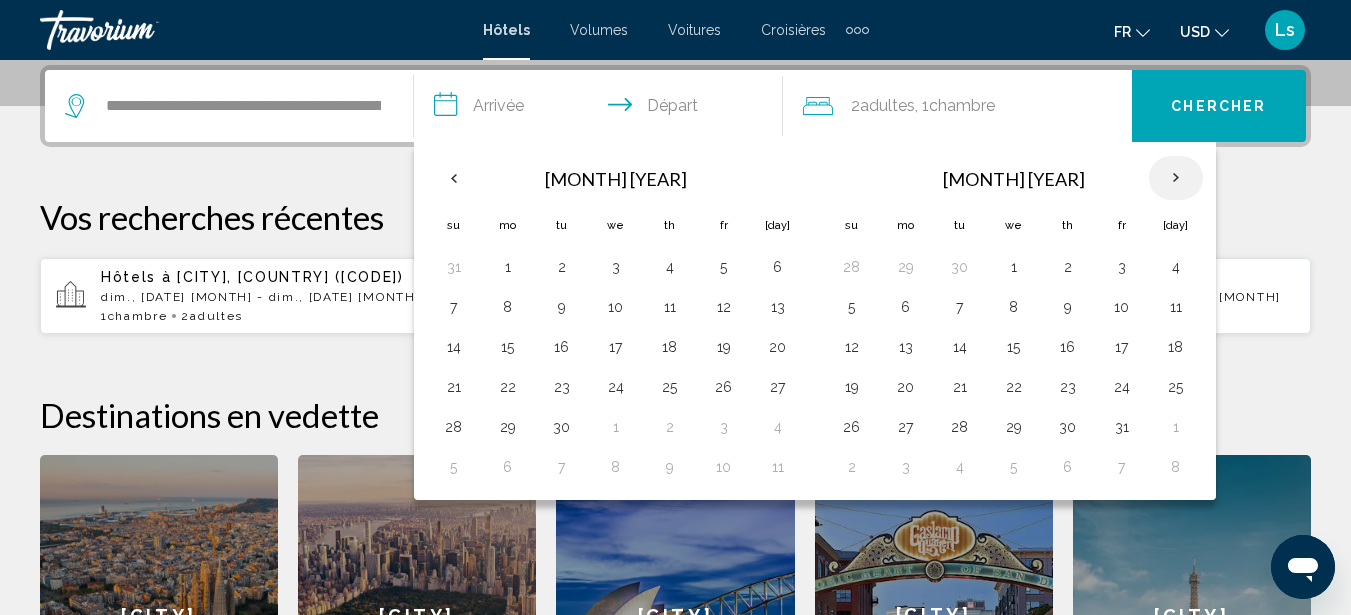 click at bounding box center [1176, 178] 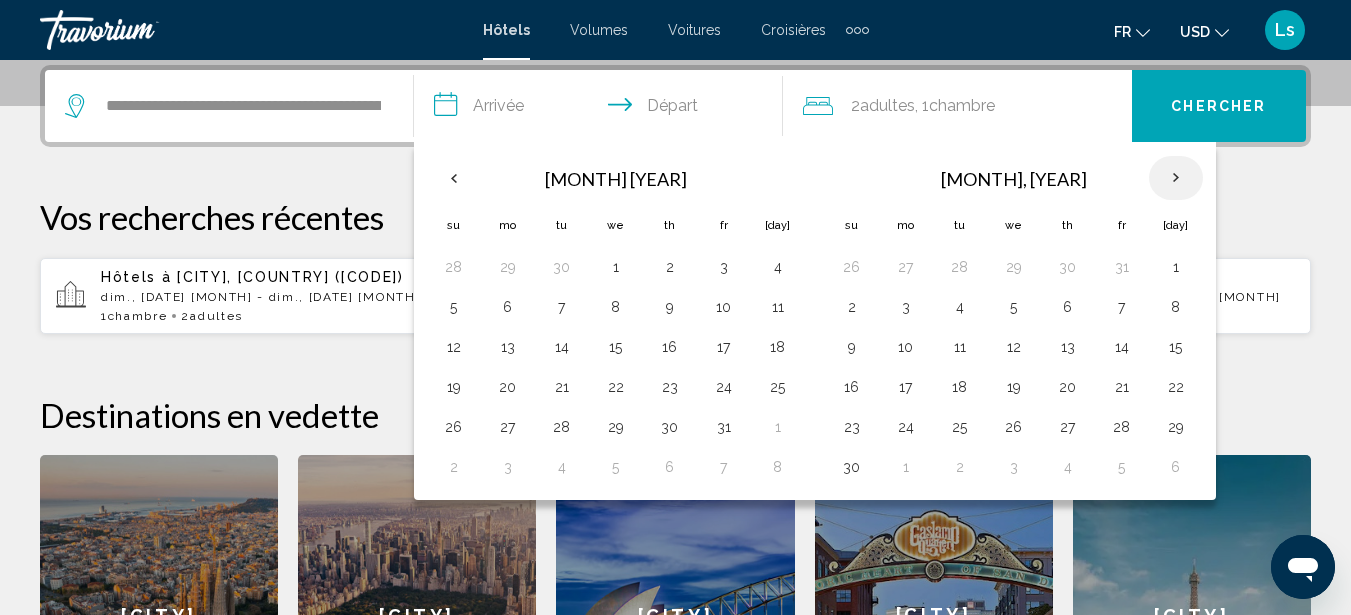 click at bounding box center [1176, 178] 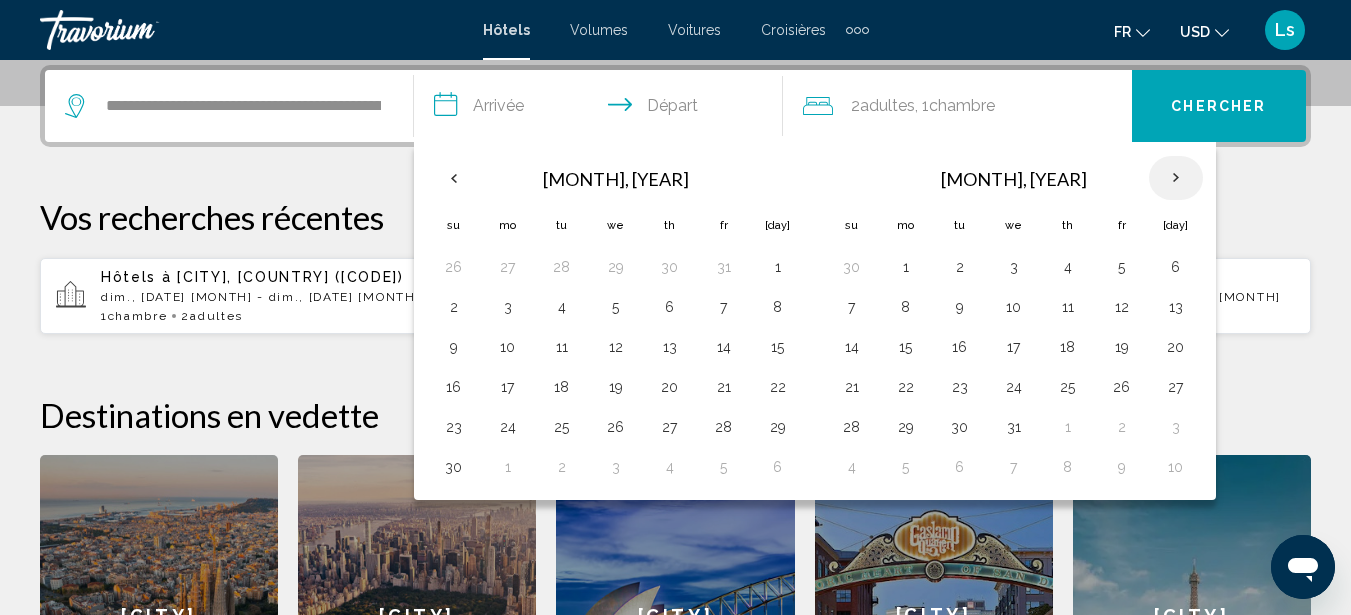 click at bounding box center (1176, 178) 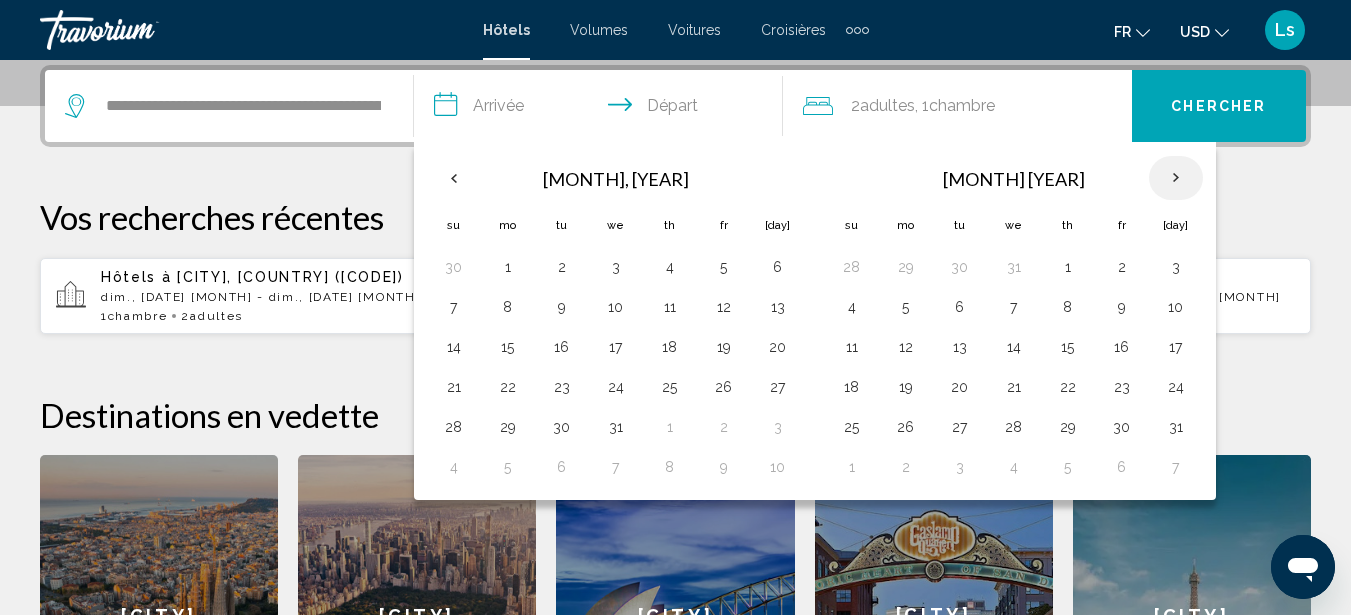 click at bounding box center (1176, 178) 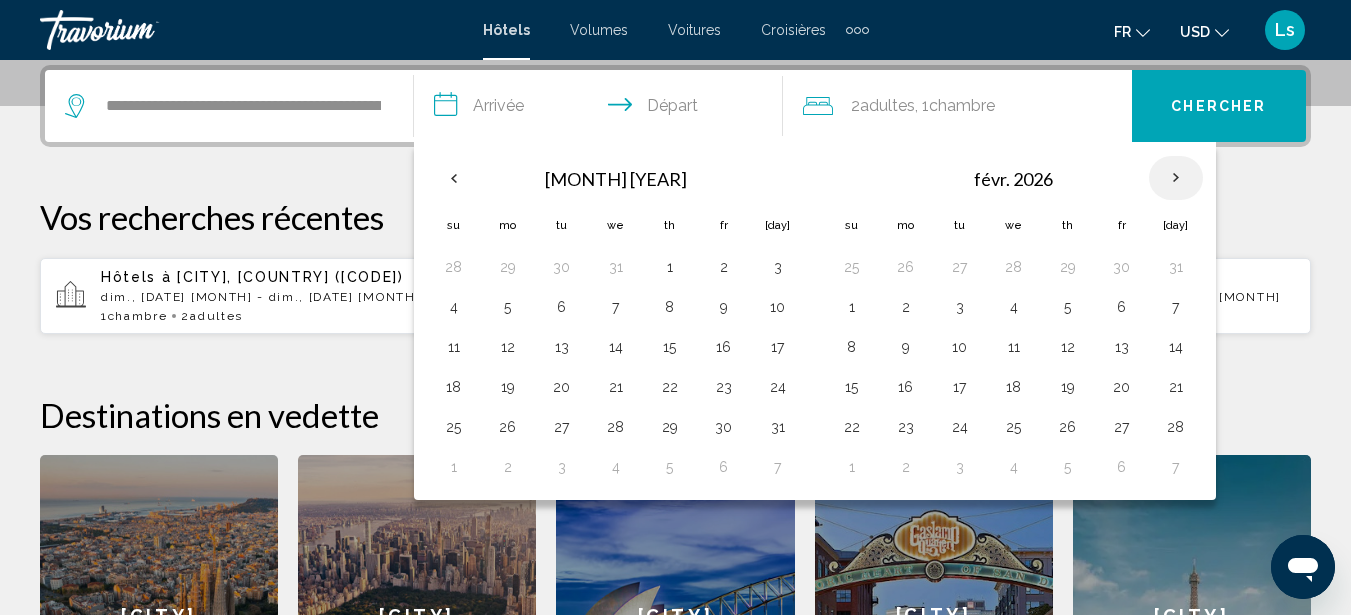 click at bounding box center [1176, 178] 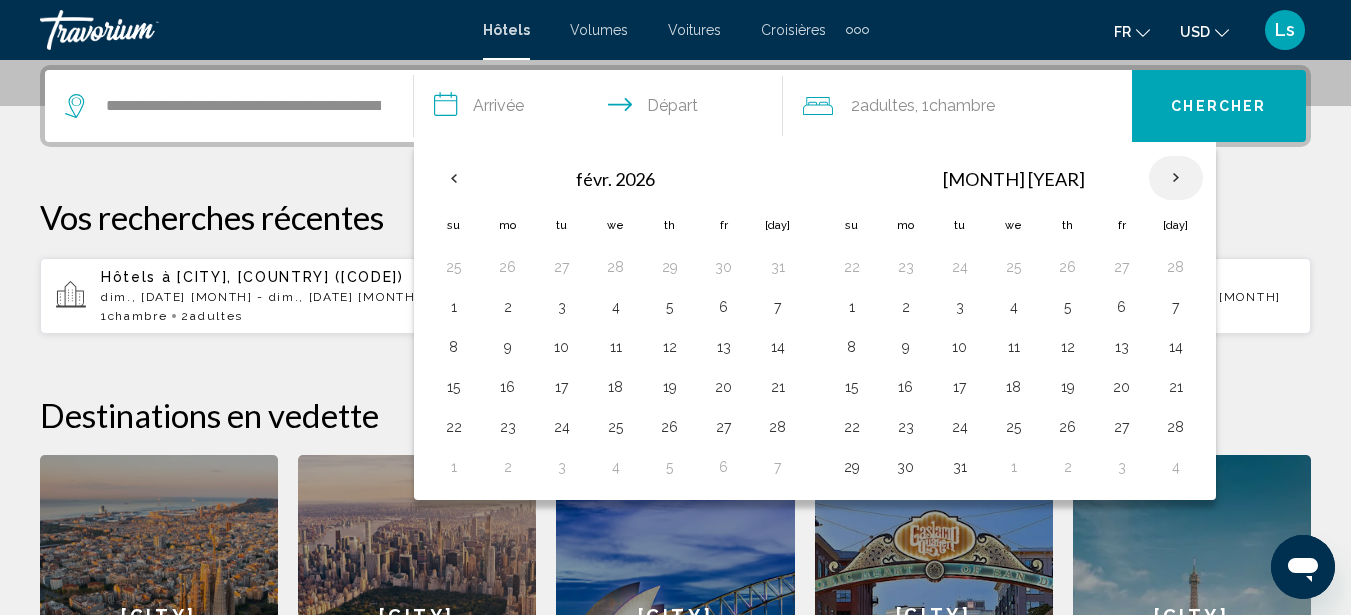 click at bounding box center [1176, 178] 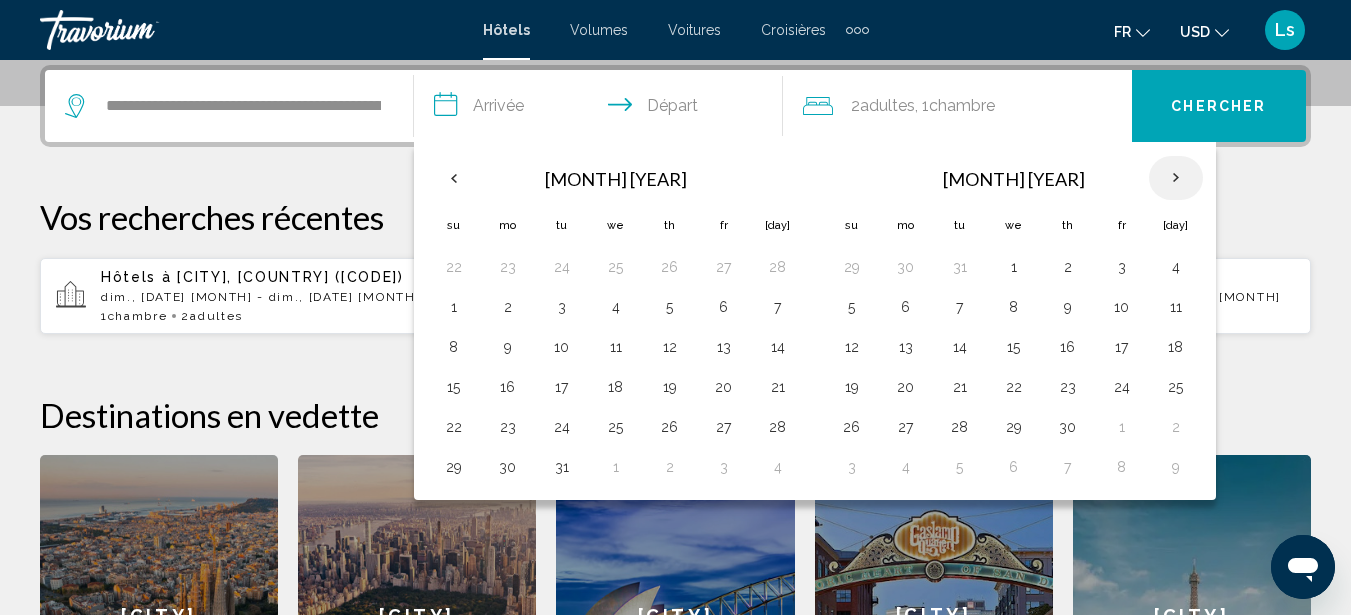 click at bounding box center [1176, 178] 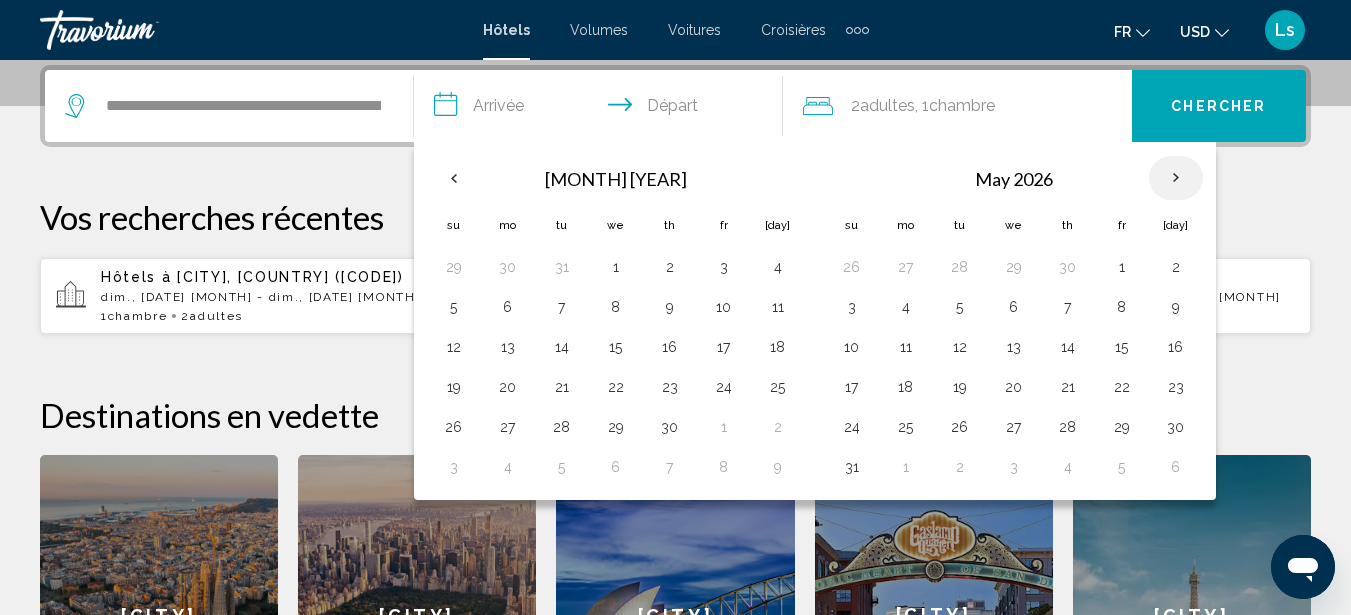 click at bounding box center (1176, 178) 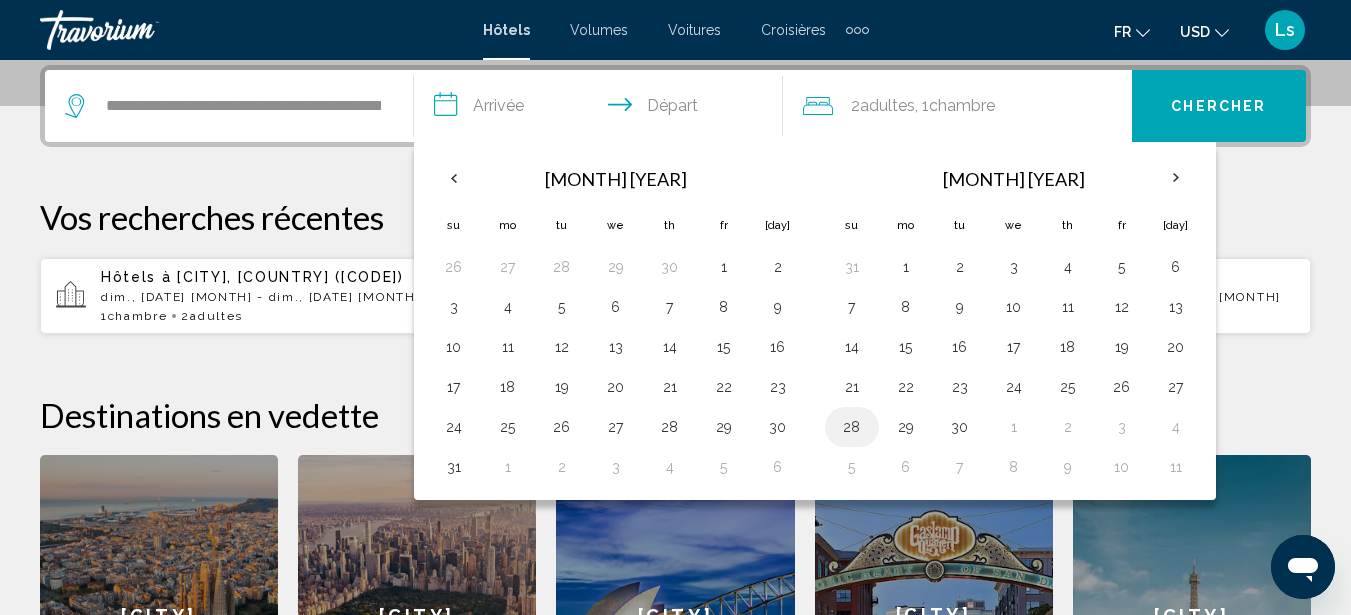 click on "28" at bounding box center [852, 427] 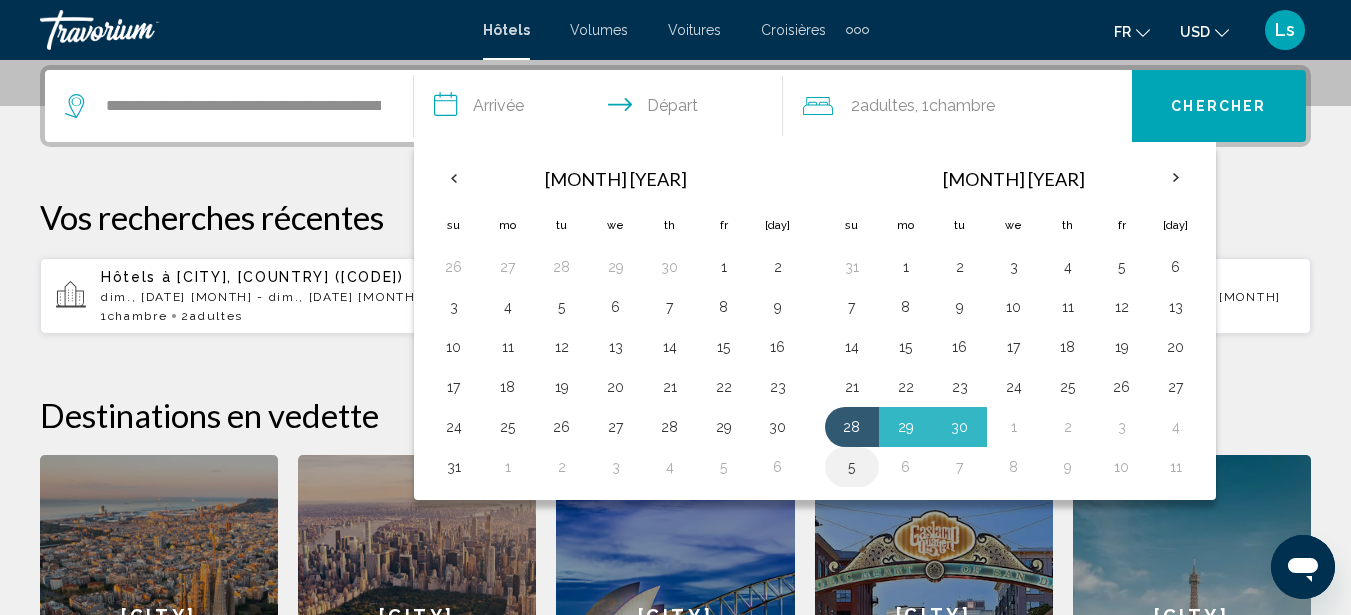 click on "5" at bounding box center [852, 267] 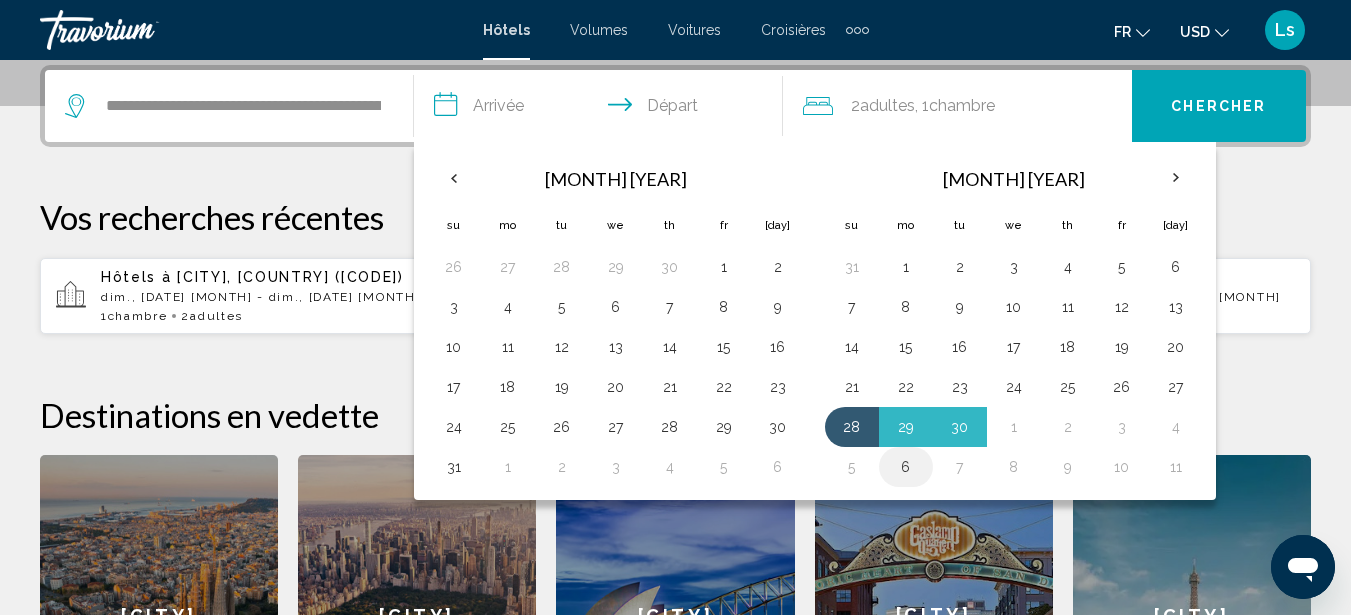 click on "6" at bounding box center [906, 467] 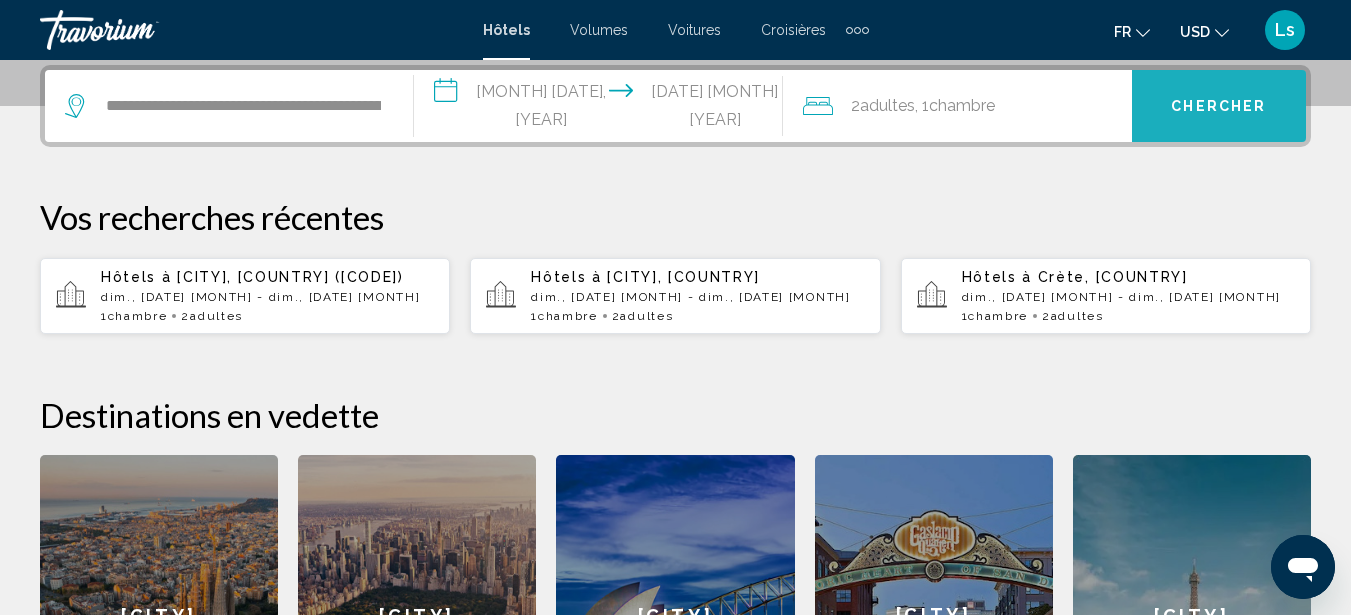 click on "Chercher" at bounding box center (1219, 106) 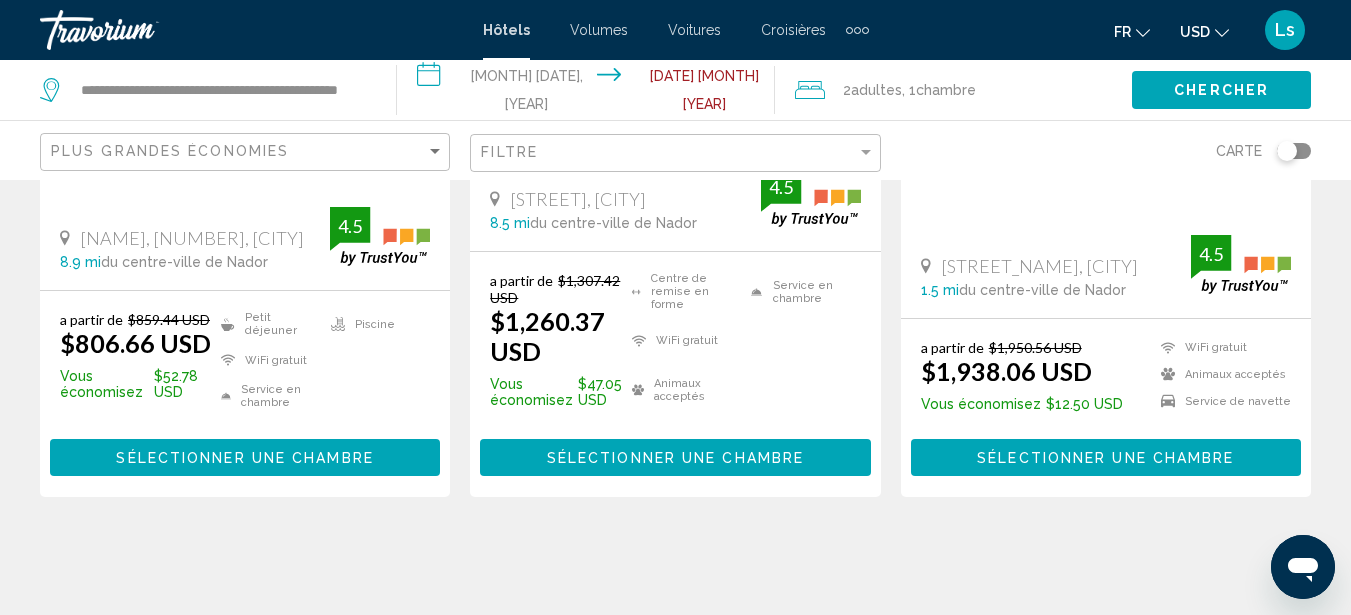 scroll, scrollTop: 0, scrollLeft: 0, axis: both 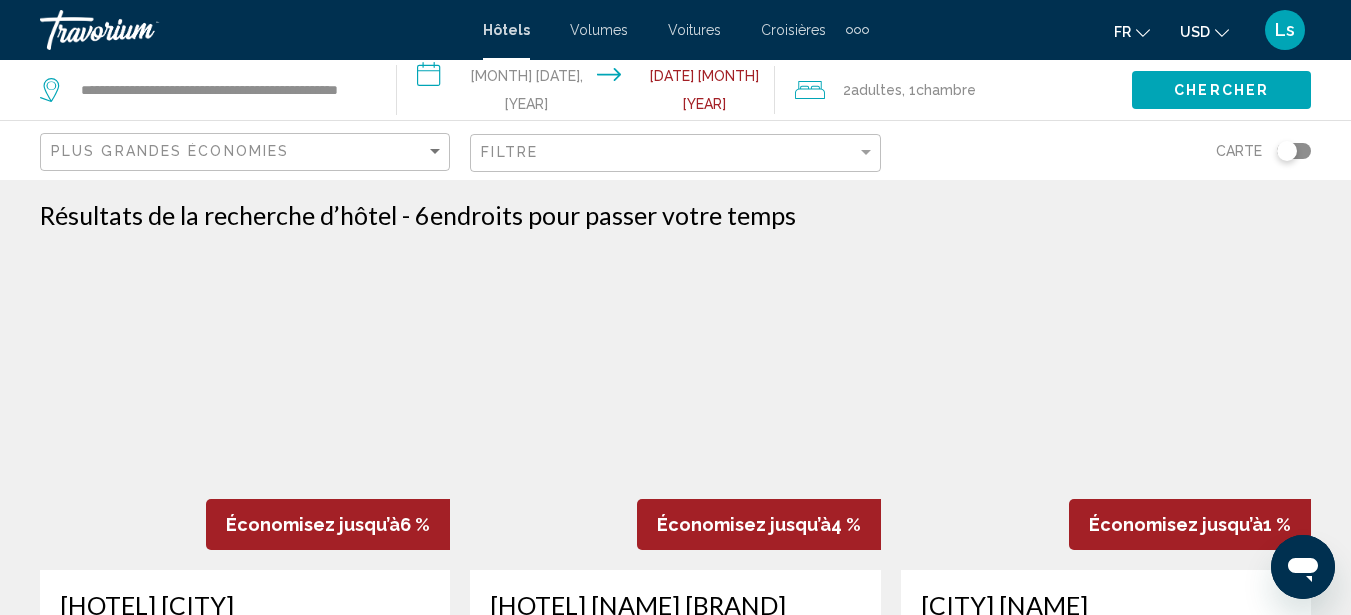 click on "USD" at bounding box center (1195, 32) 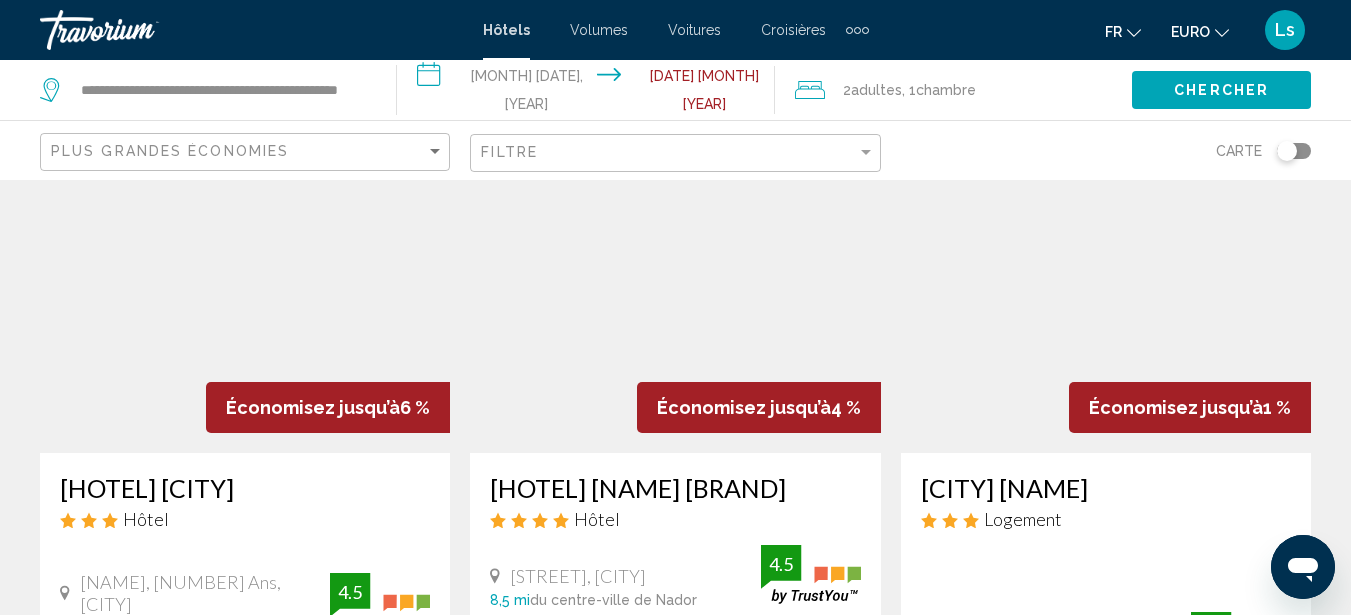 scroll, scrollTop: 112, scrollLeft: 0, axis: vertical 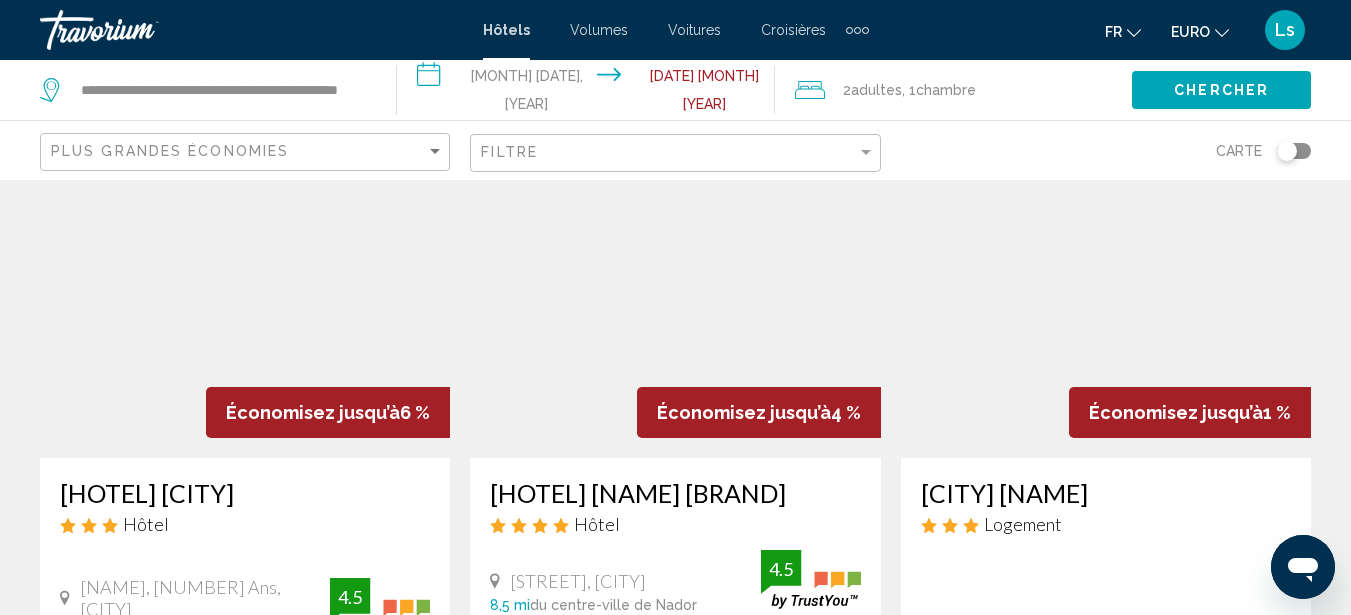 click on "Plus grandes économies" at bounding box center [247, 152] 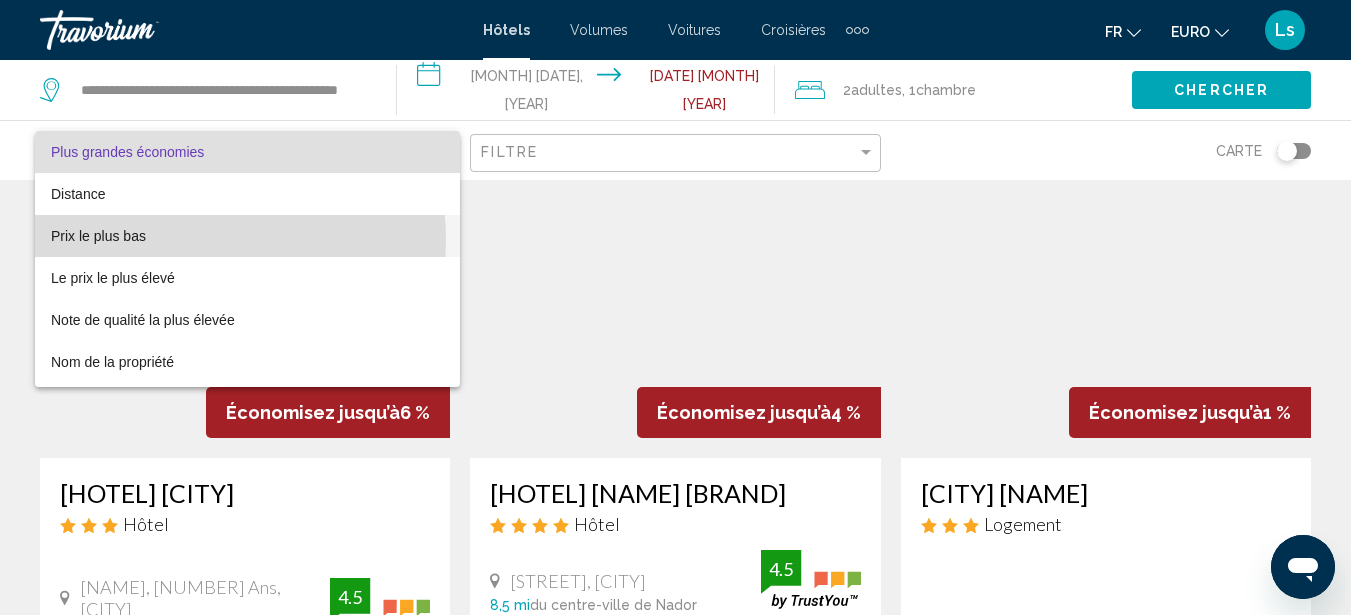 click on "Prix le plus bas" at bounding box center [247, 236] 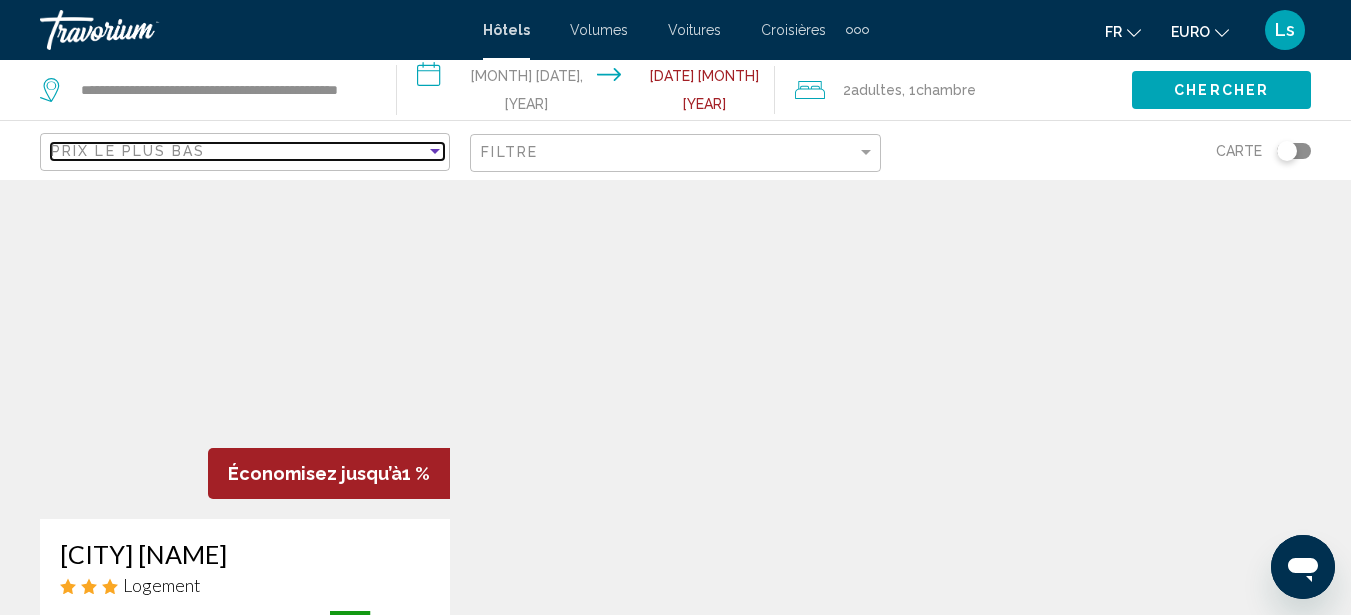 scroll, scrollTop: 1645, scrollLeft: 0, axis: vertical 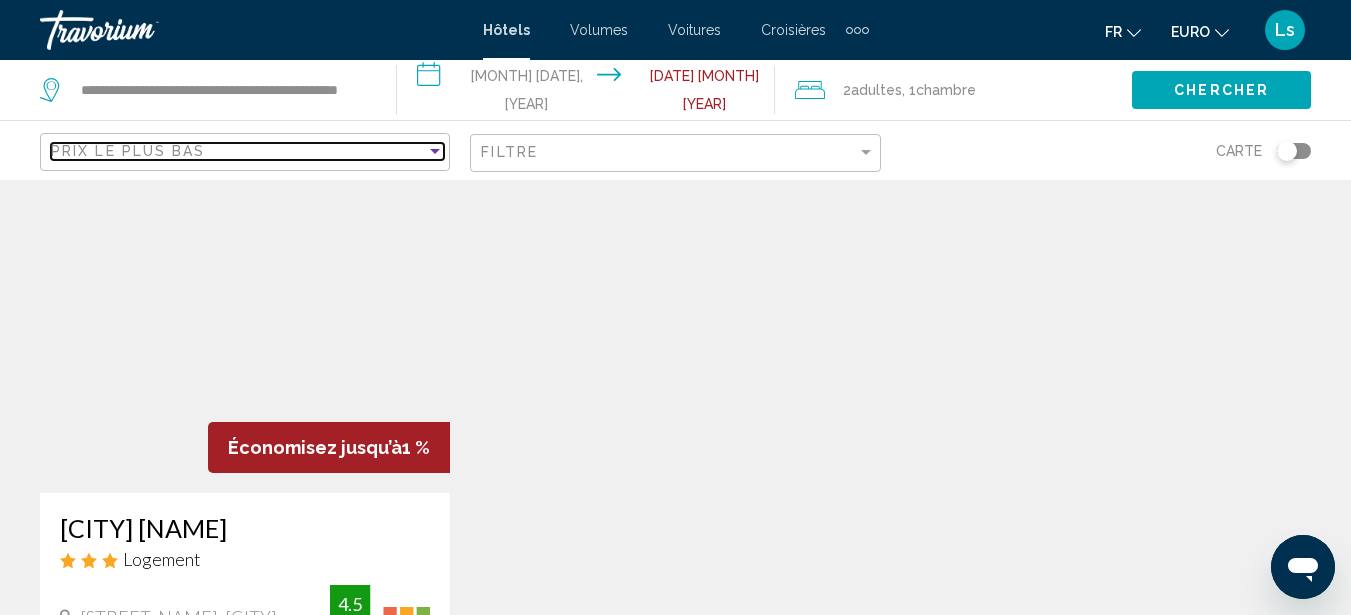 click on "Prix le plus bas" at bounding box center (238, 151) 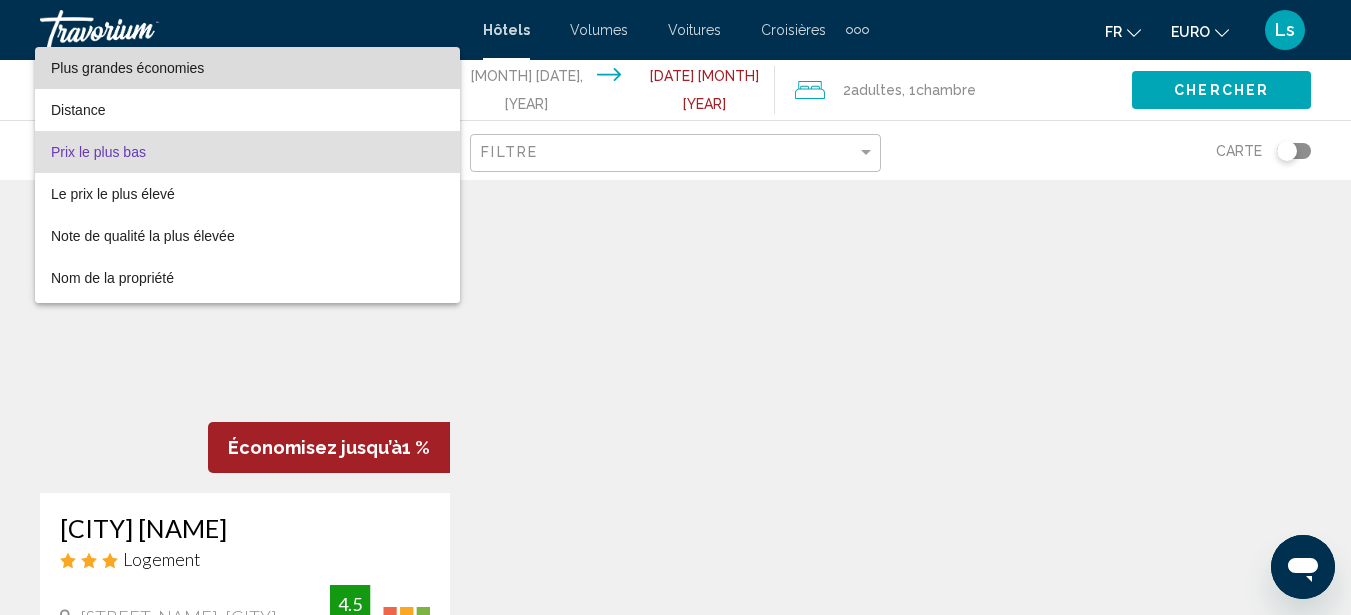 click on "Plus grandes économies" at bounding box center (247, 68) 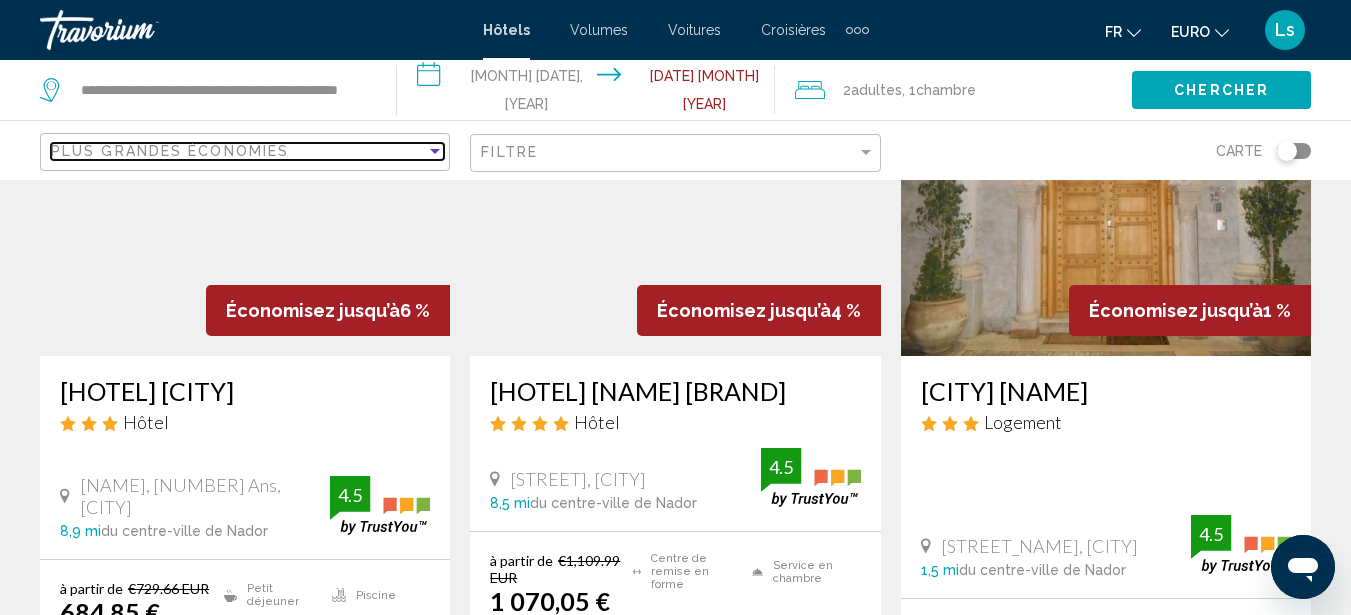 scroll, scrollTop: 0, scrollLeft: 0, axis: both 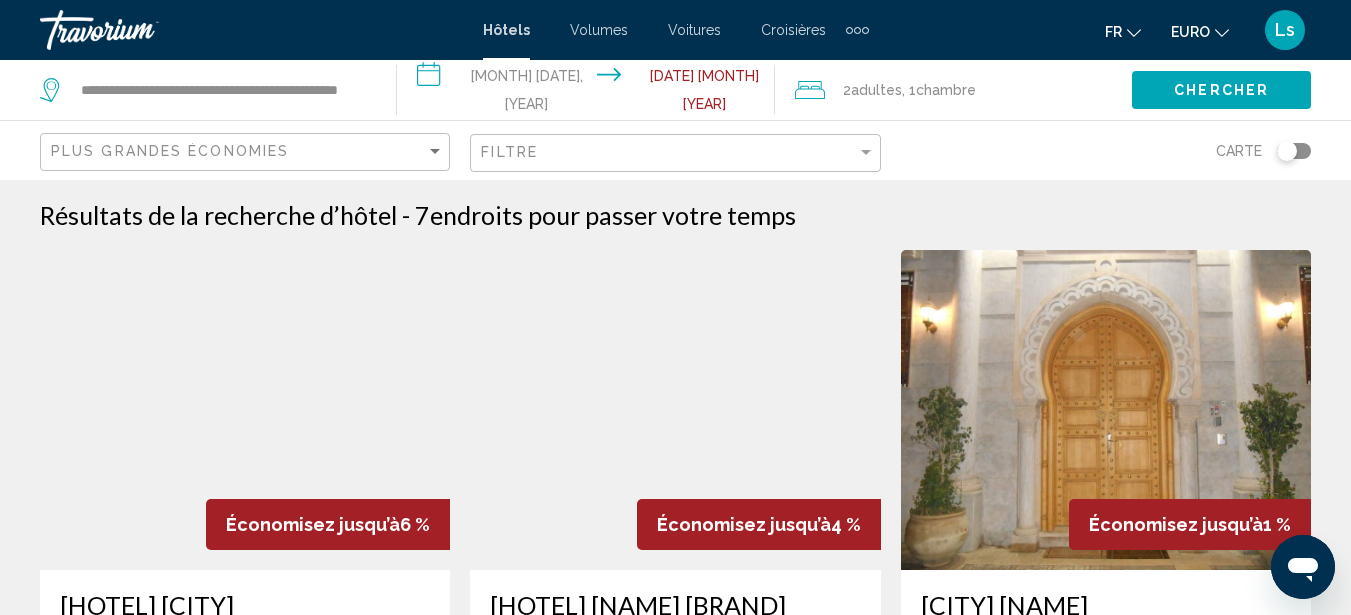 click at bounding box center (245, 410) 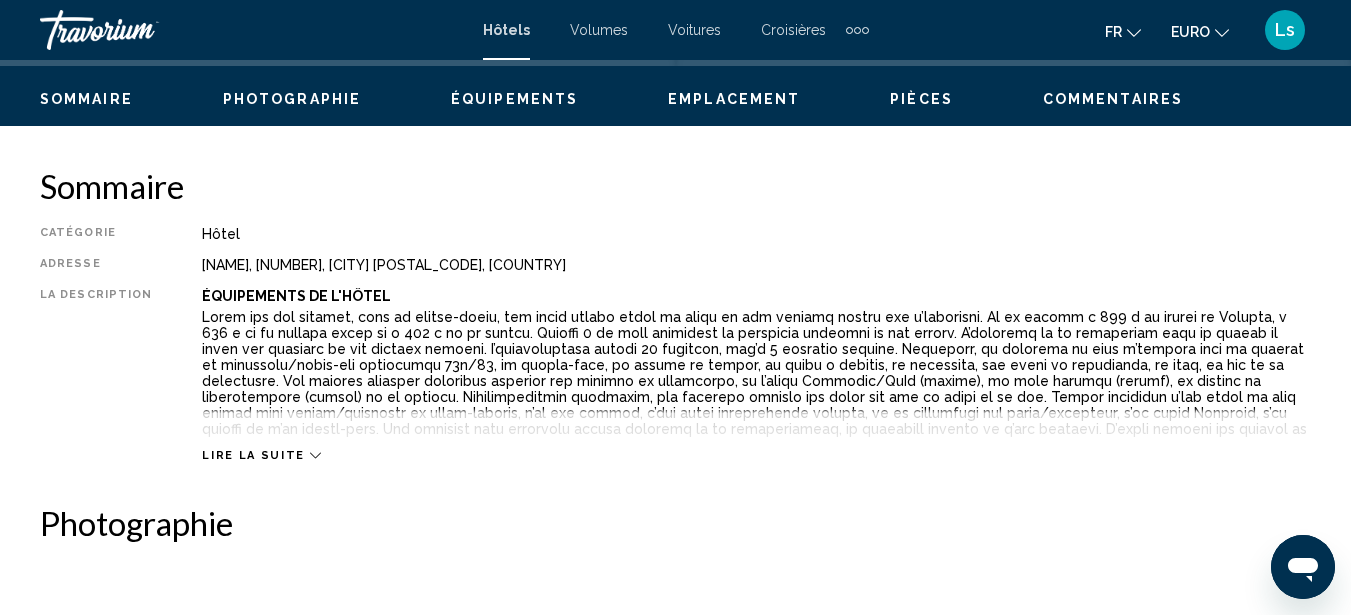 scroll, scrollTop: 957, scrollLeft: 0, axis: vertical 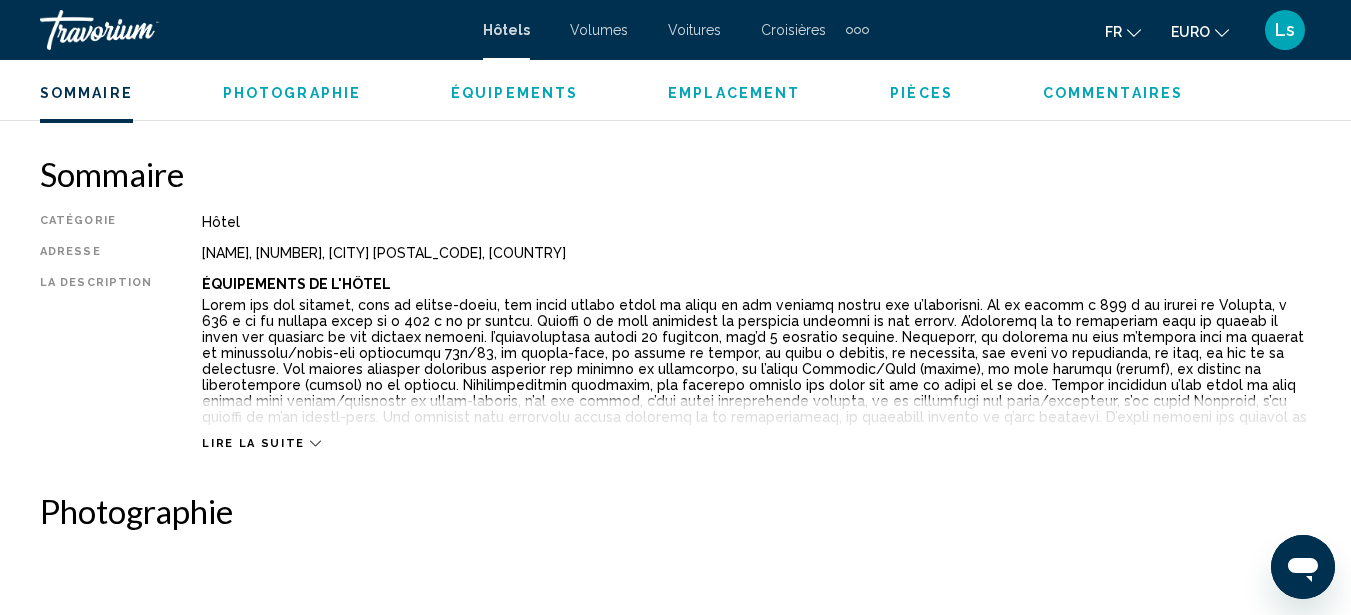 click on "Photographie" at bounding box center (292, 93) 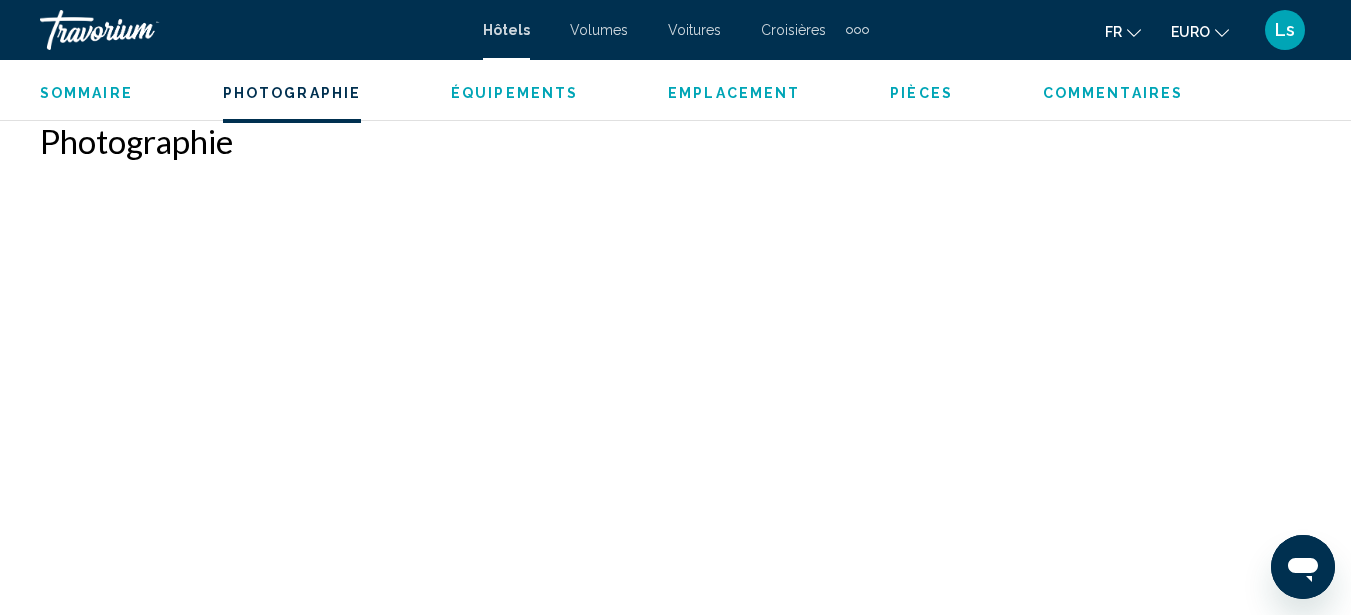 scroll, scrollTop: 1328, scrollLeft: 0, axis: vertical 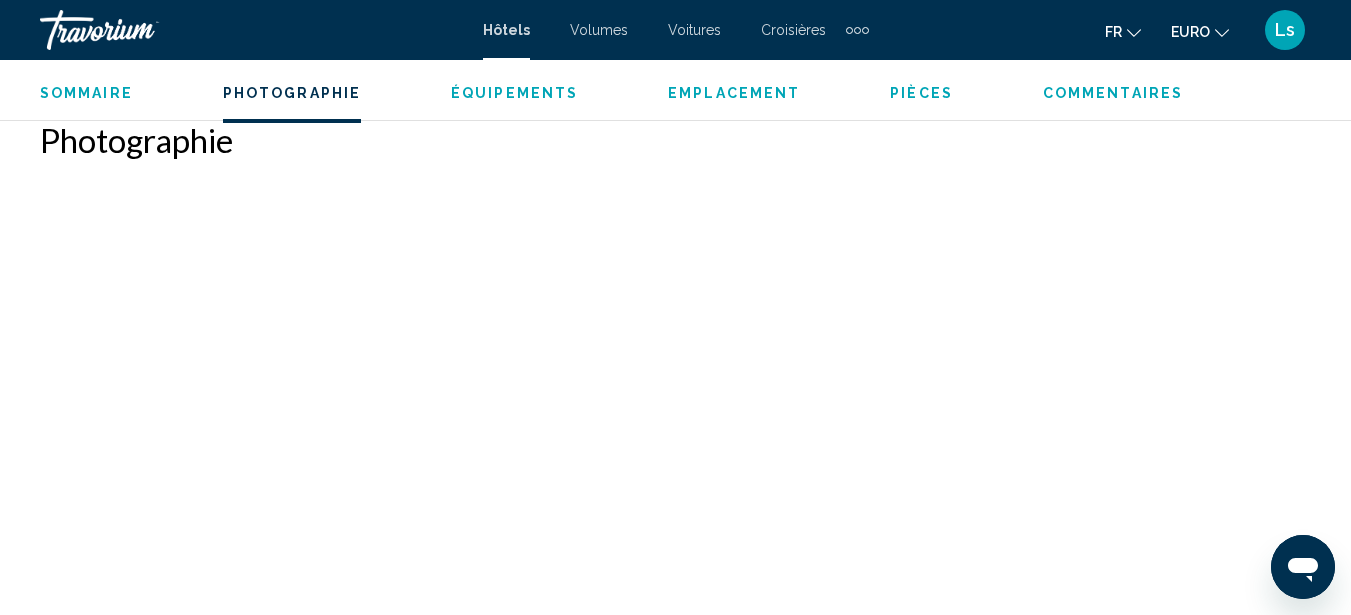 click at bounding box center (140, 30) 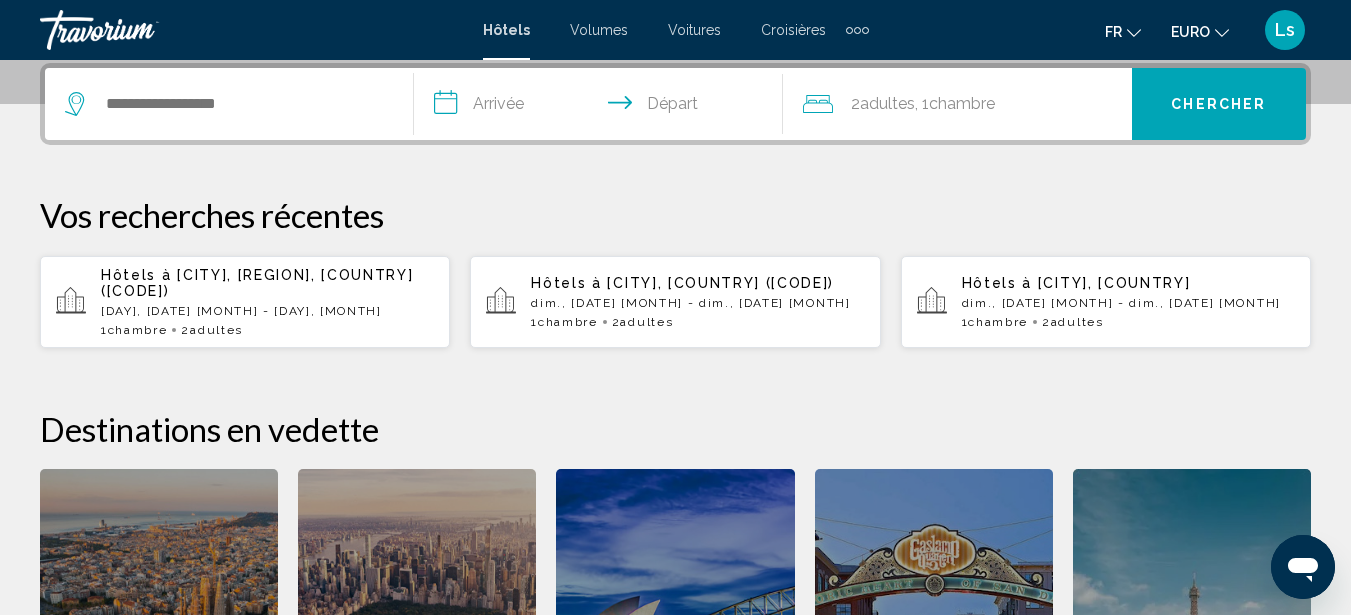 scroll, scrollTop: 0, scrollLeft: 0, axis: both 